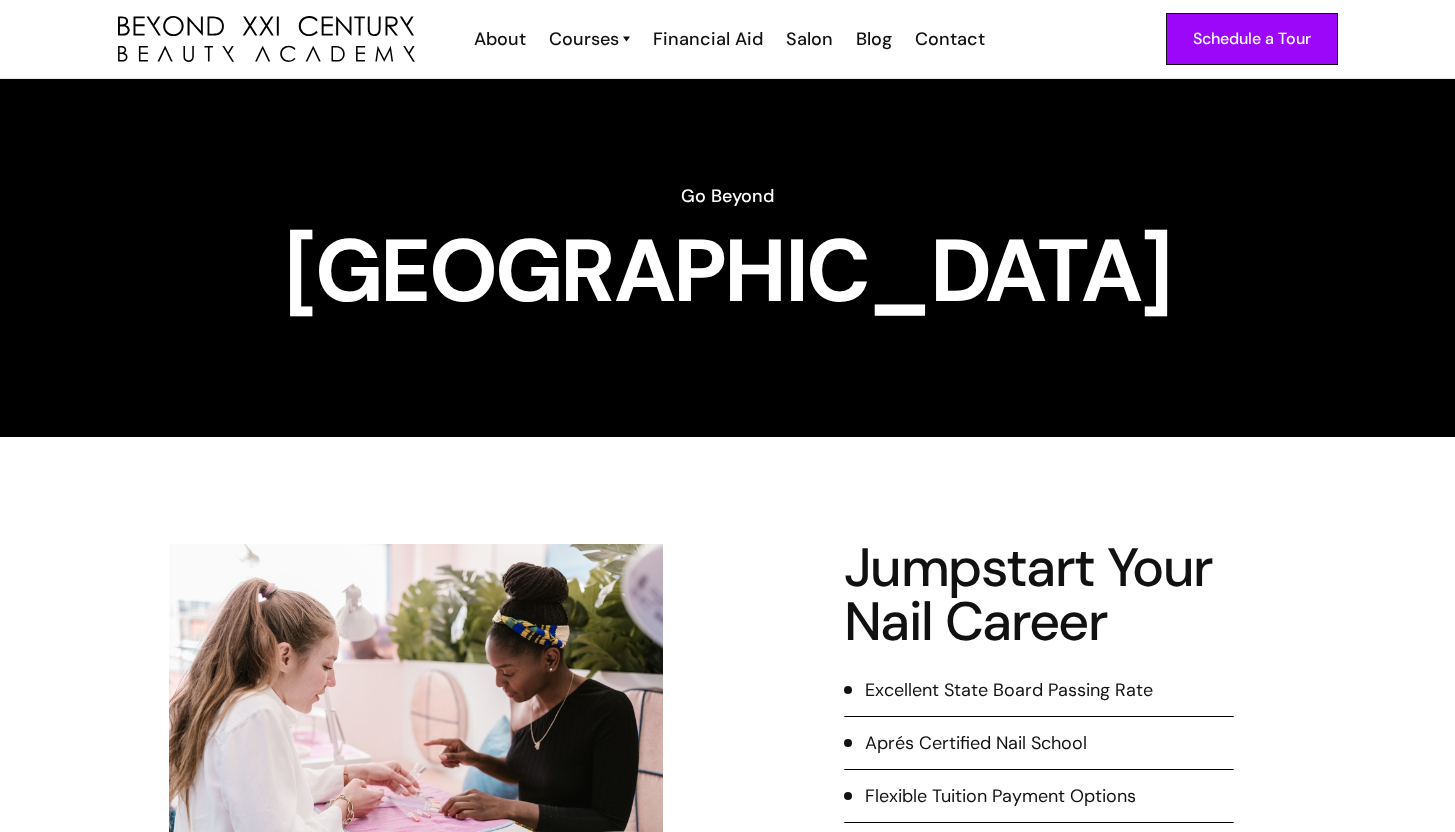 scroll, scrollTop: 0, scrollLeft: 0, axis: both 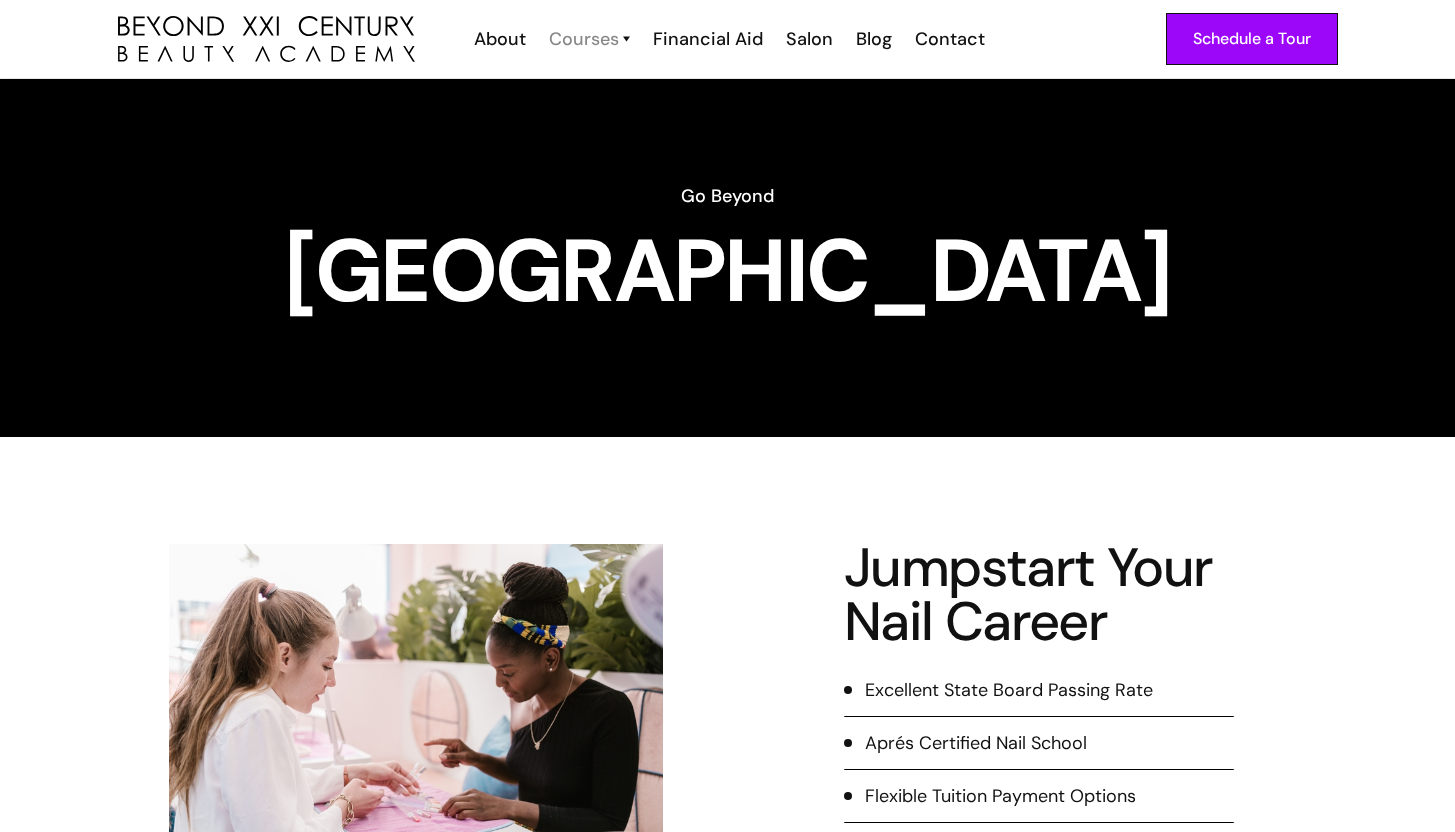 click on "Courses" at bounding box center (584, 39) 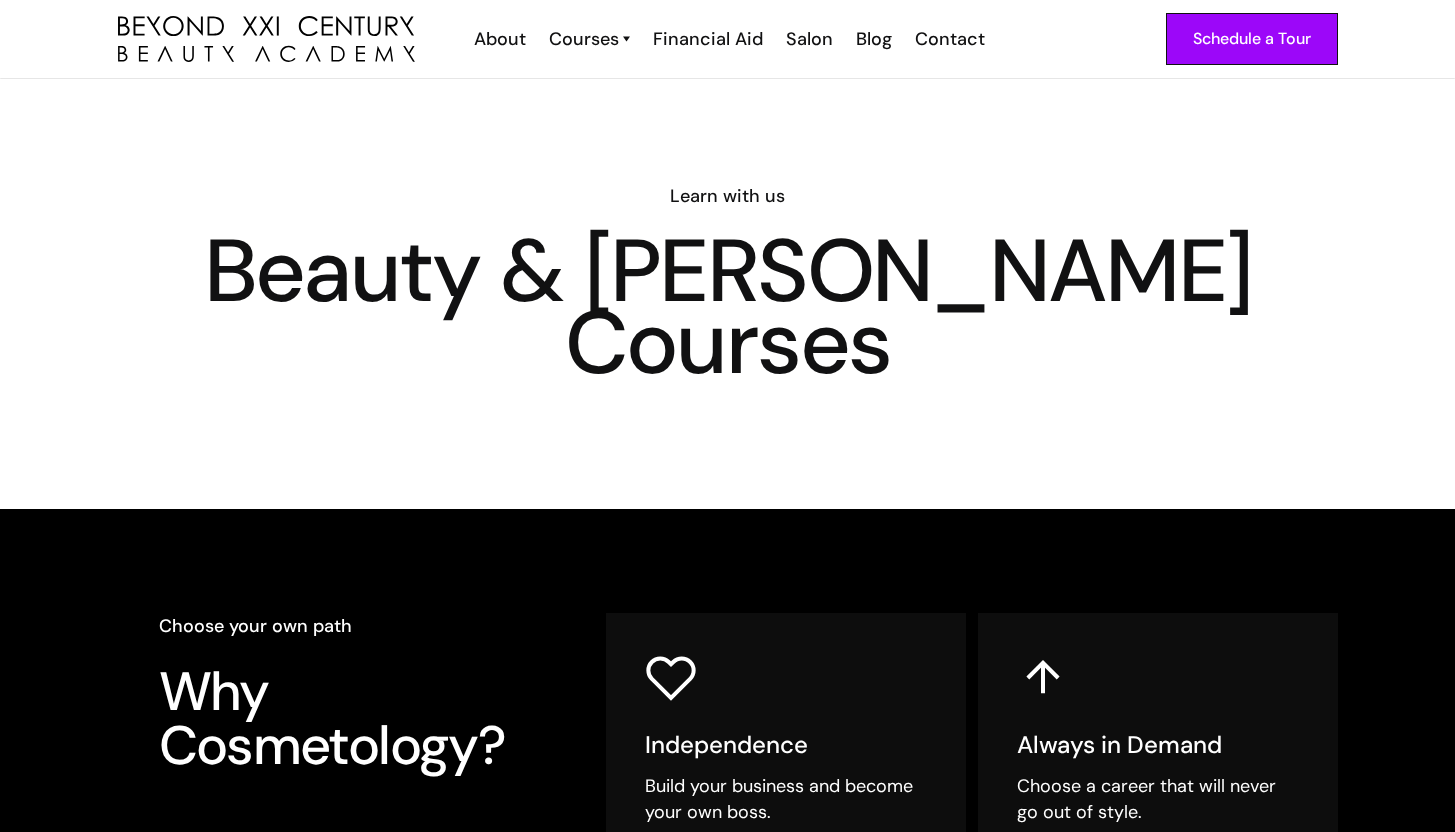 scroll, scrollTop: 0, scrollLeft: 0, axis: both 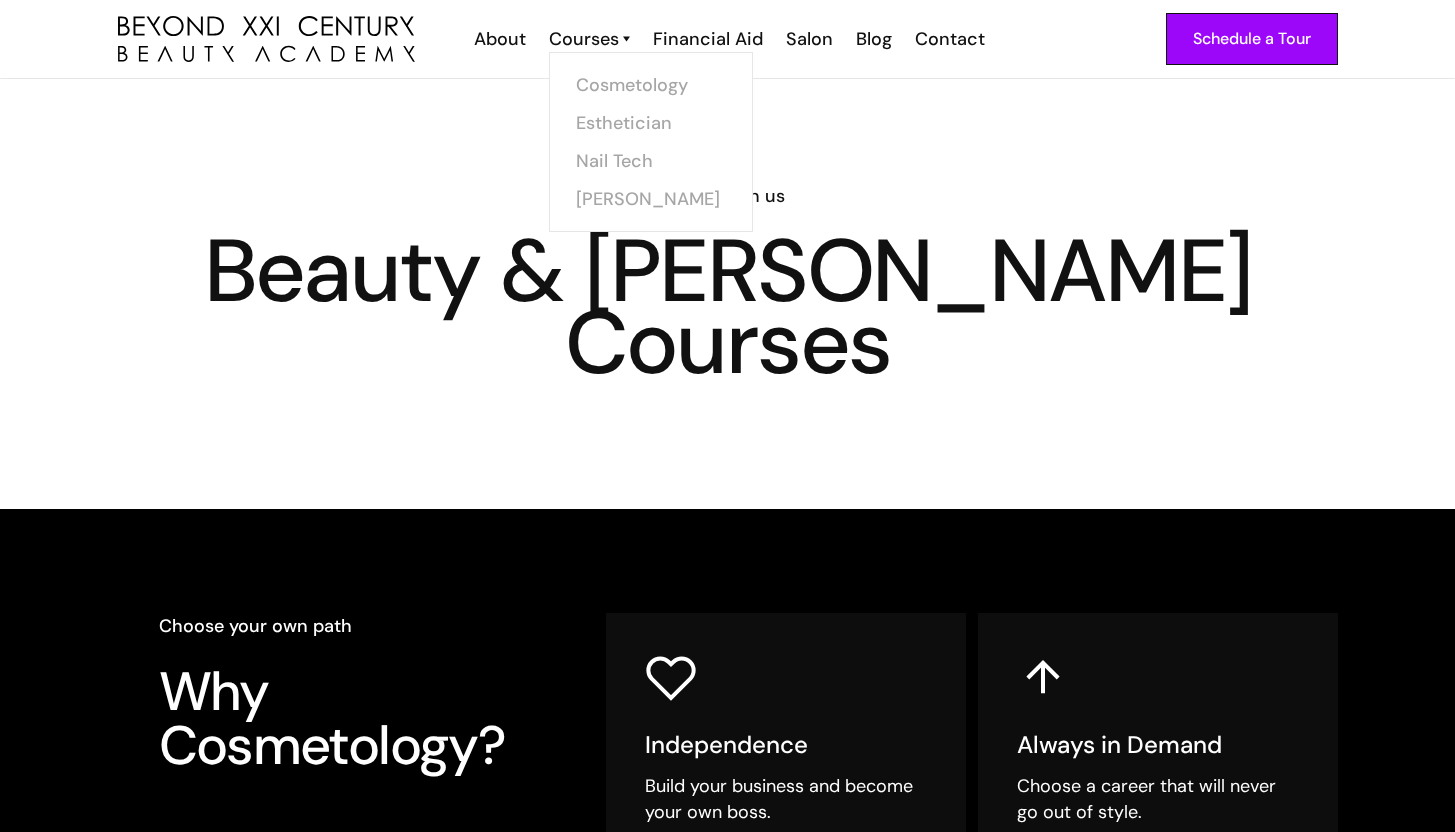 click at bounding box center (626, 39) 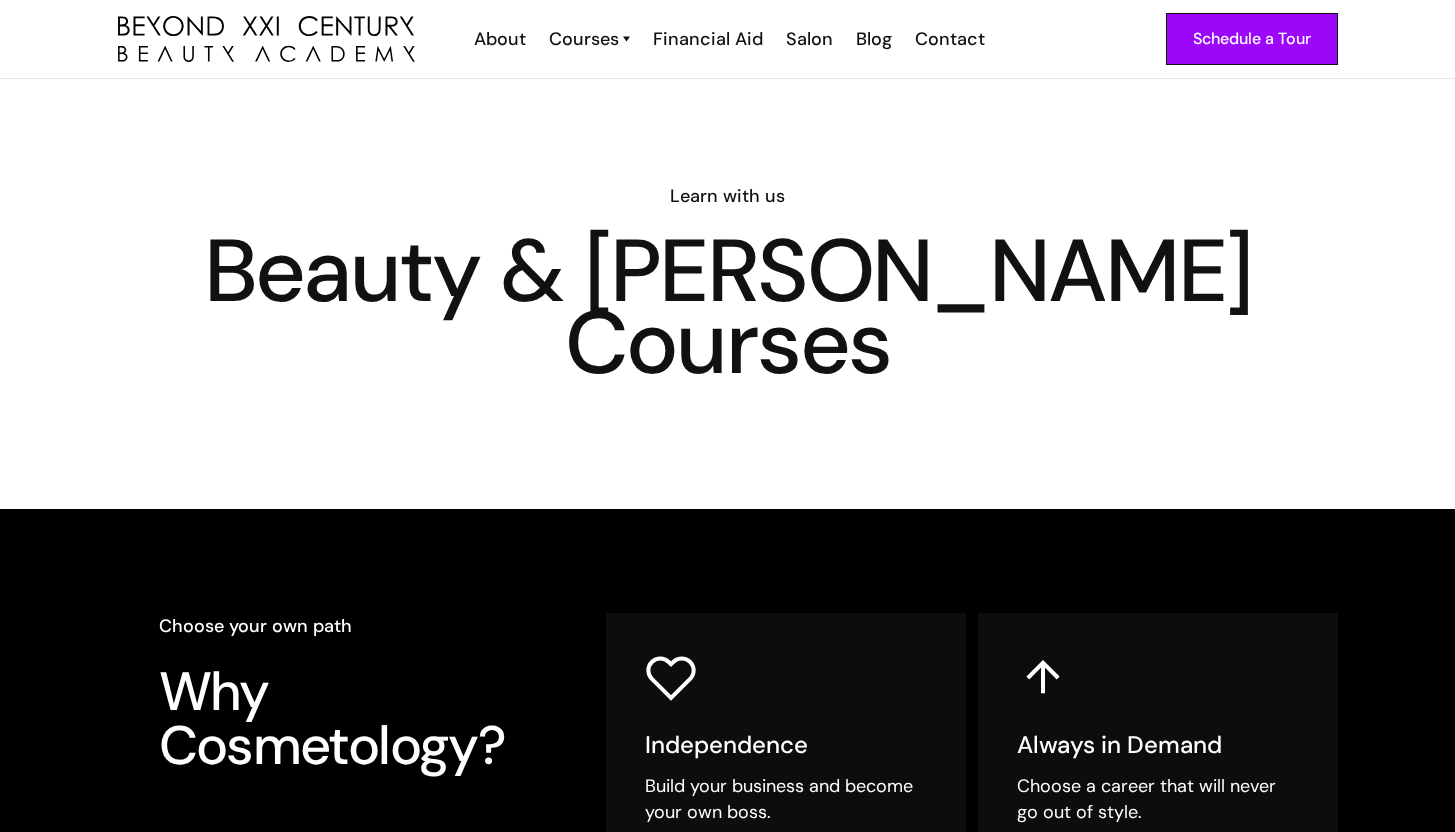 scroll, scrollTop: 0, scrollLeft: 0, axis: both 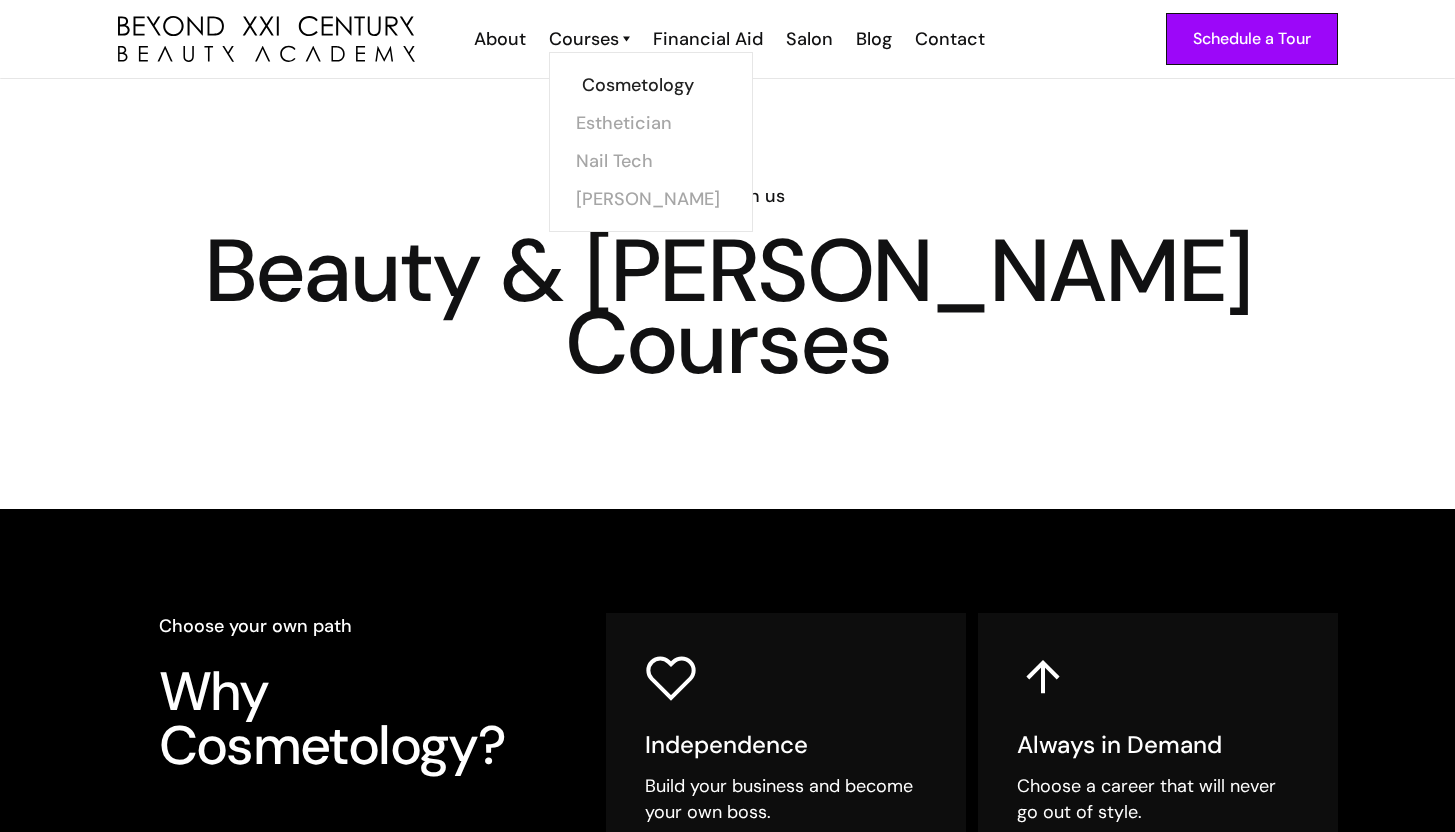 click on "Cosmetology" at bounding box center (657, 85) 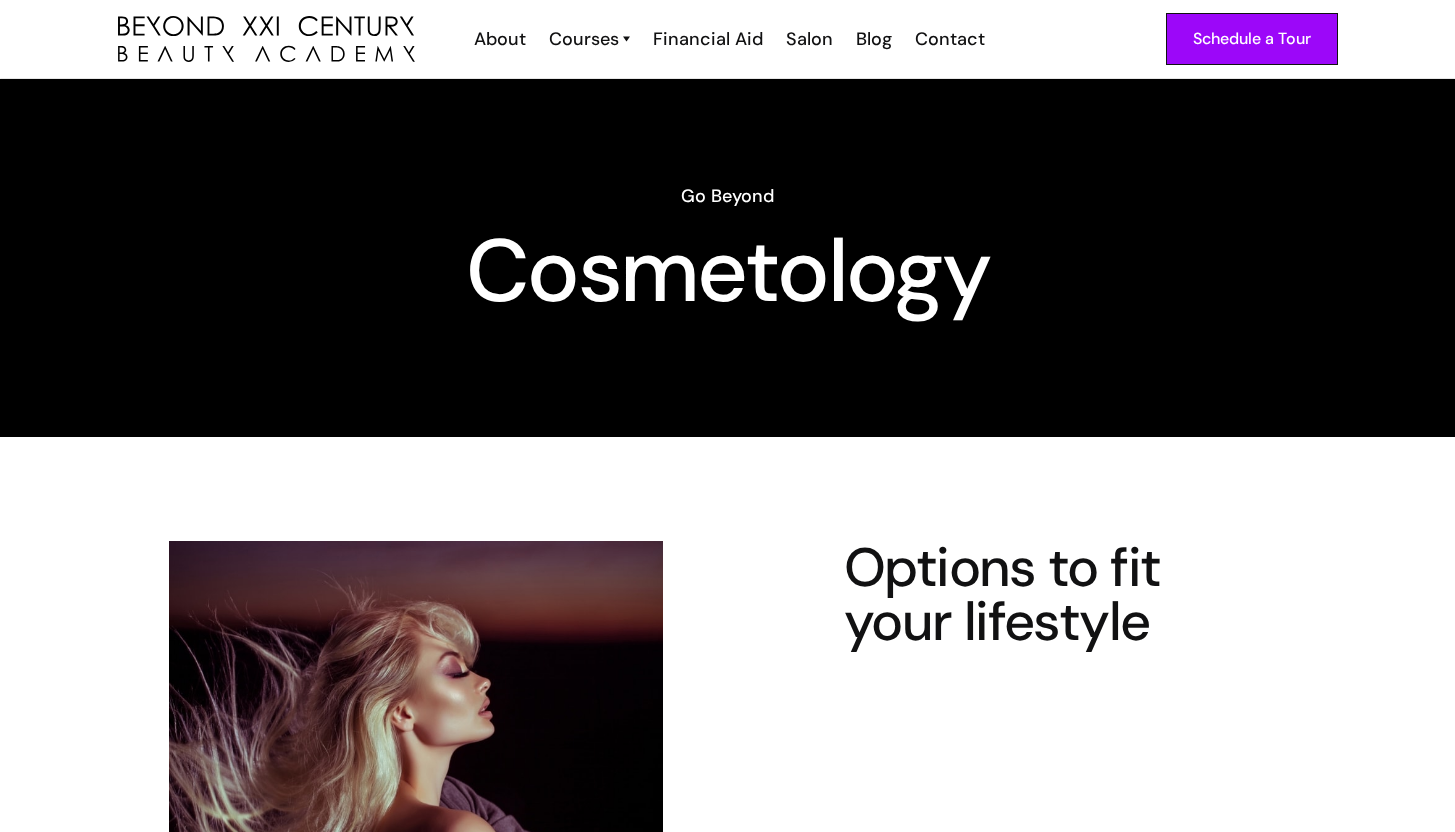 scroll, scrollTop: 0, scrollLeft: 0, axis: both 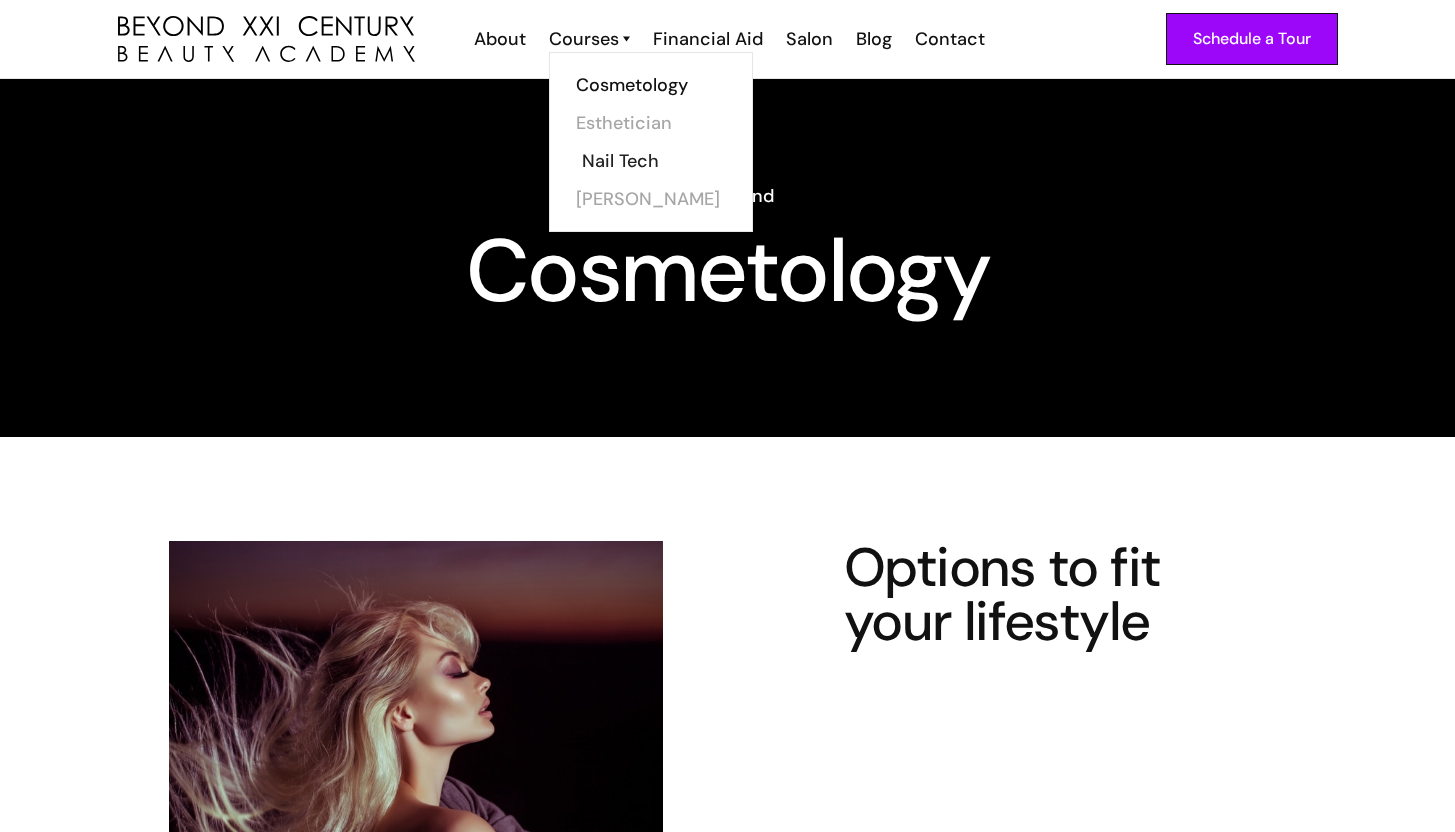 click on "Nail Tech" at bounding box center [657, 161] 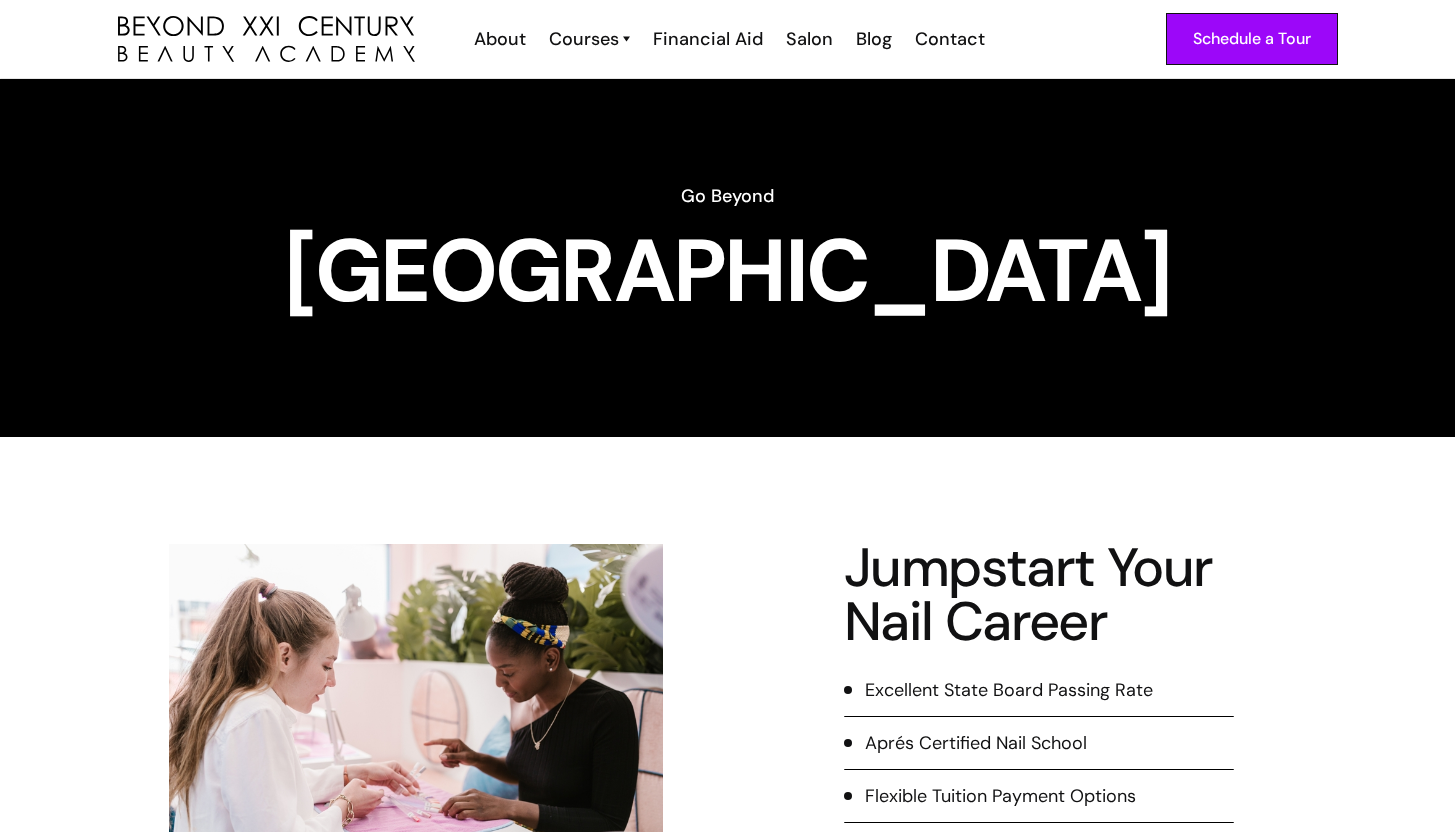 scroll, scrollTop: 0, scrollLeft: 0, axis: both 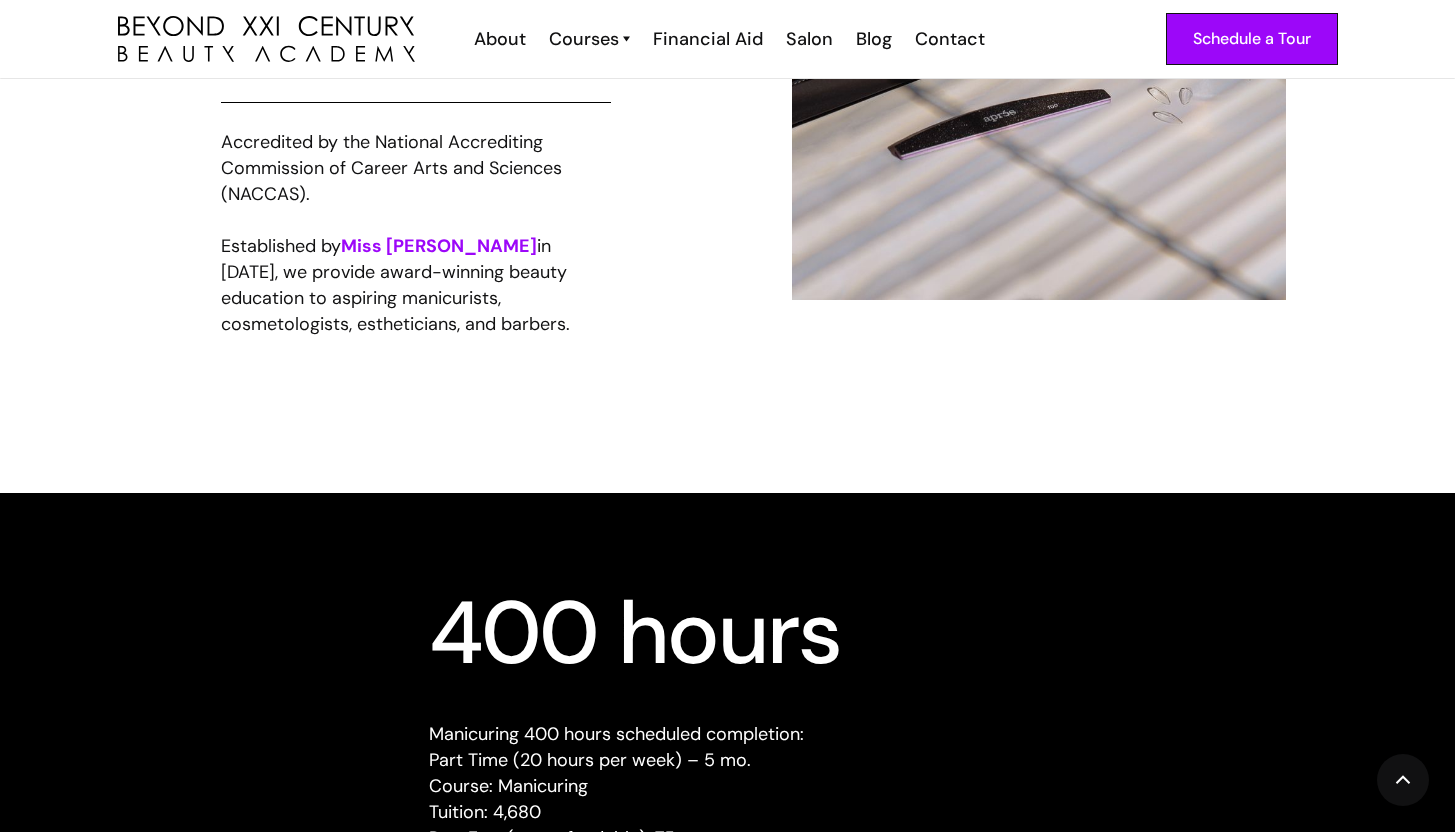 drag, startPoint x: 1469, startPoint y: 84, endPoint x: 1454, endPoint y: 344, distance: 260.43234 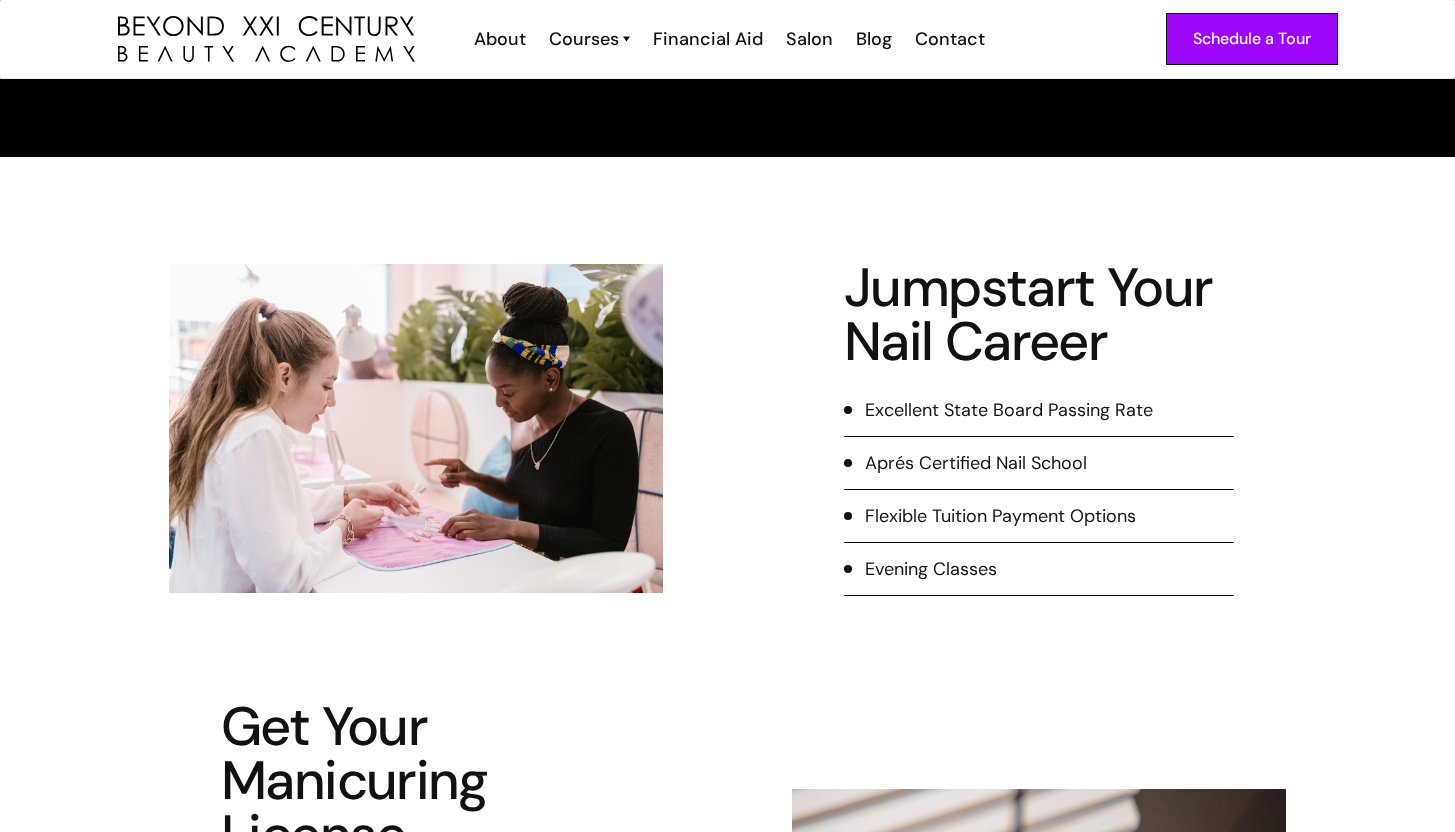 scroll, scrollTop: 0, scrollLeft: 0, axis: both 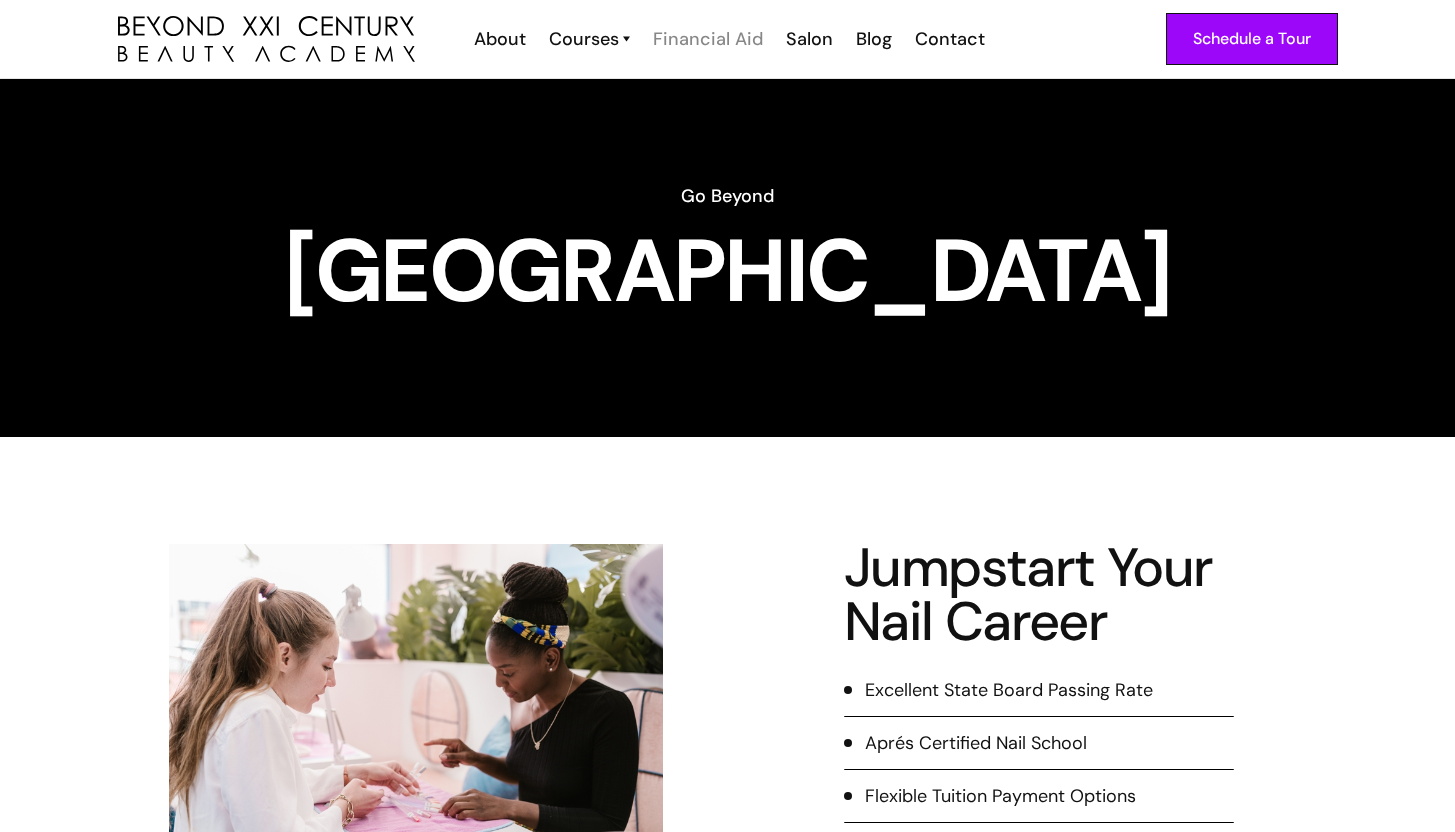 click on "Financial Aid" at bounding box center (708, 39) 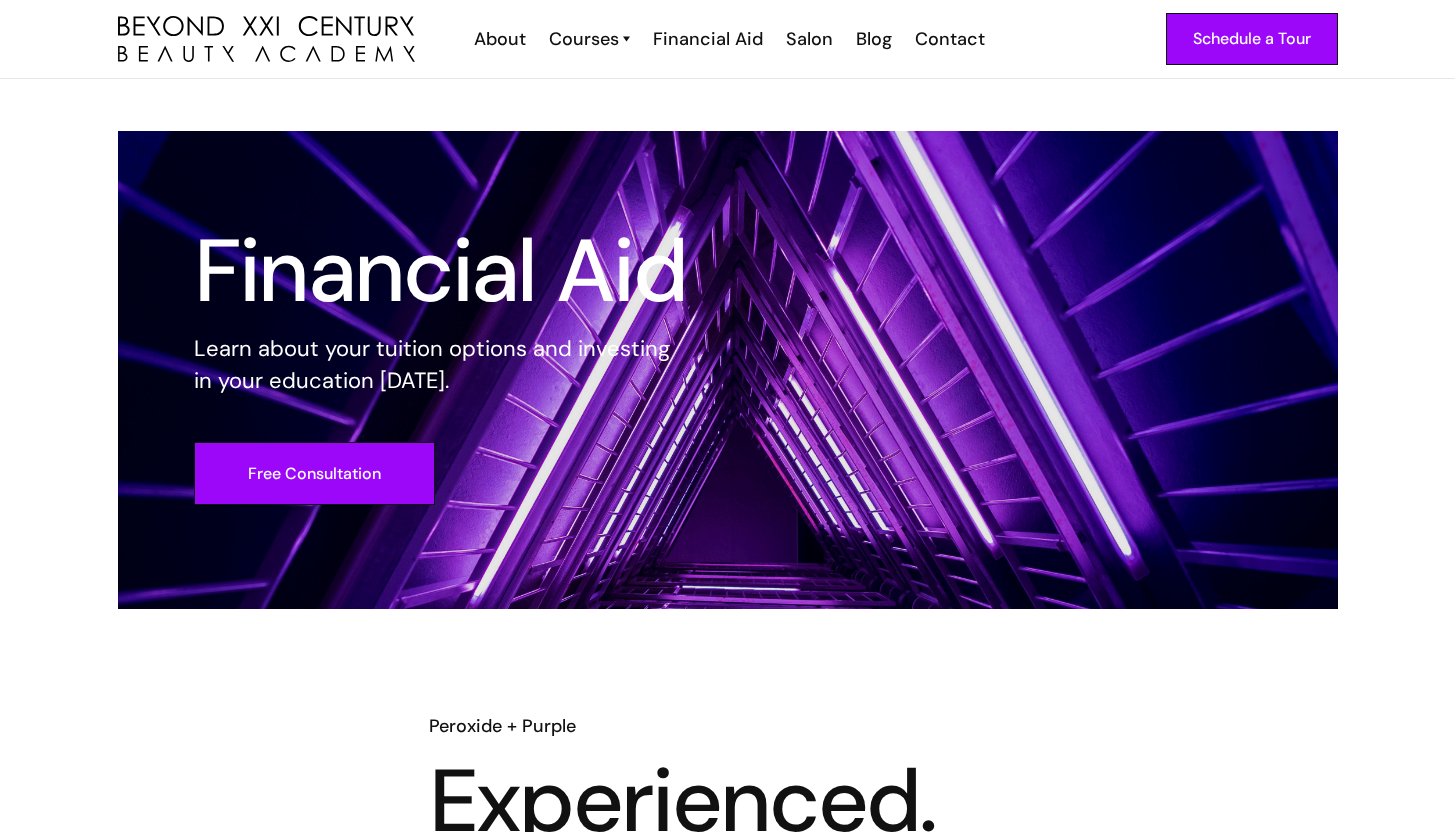 scroll, scrollTop: 0, scrollLeft: 0, axis: both 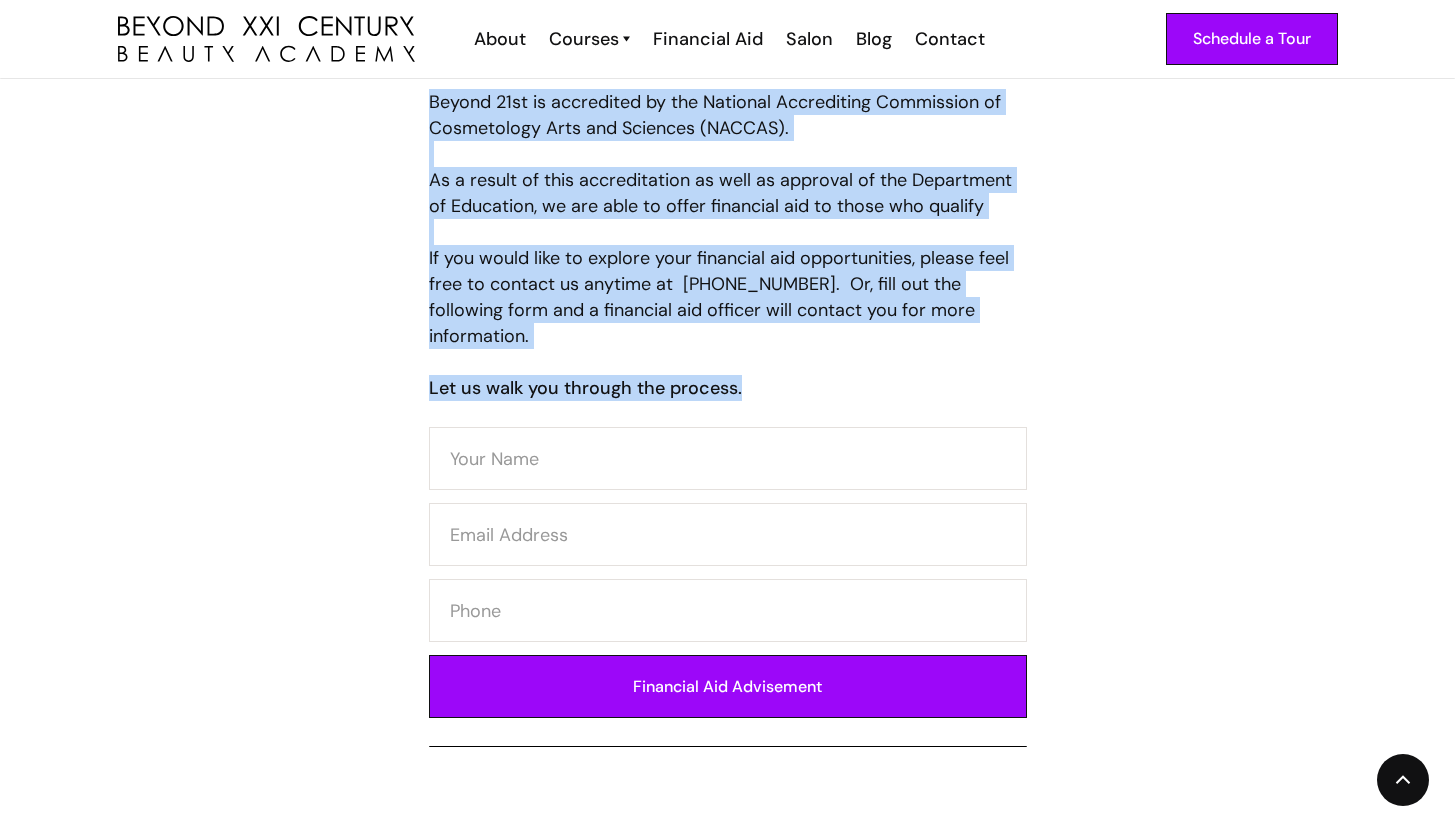 drag, startPoint x: 1469, startPoint y: 92, endPoint x: 1461, endPoint y: 382, distance: 290.11032 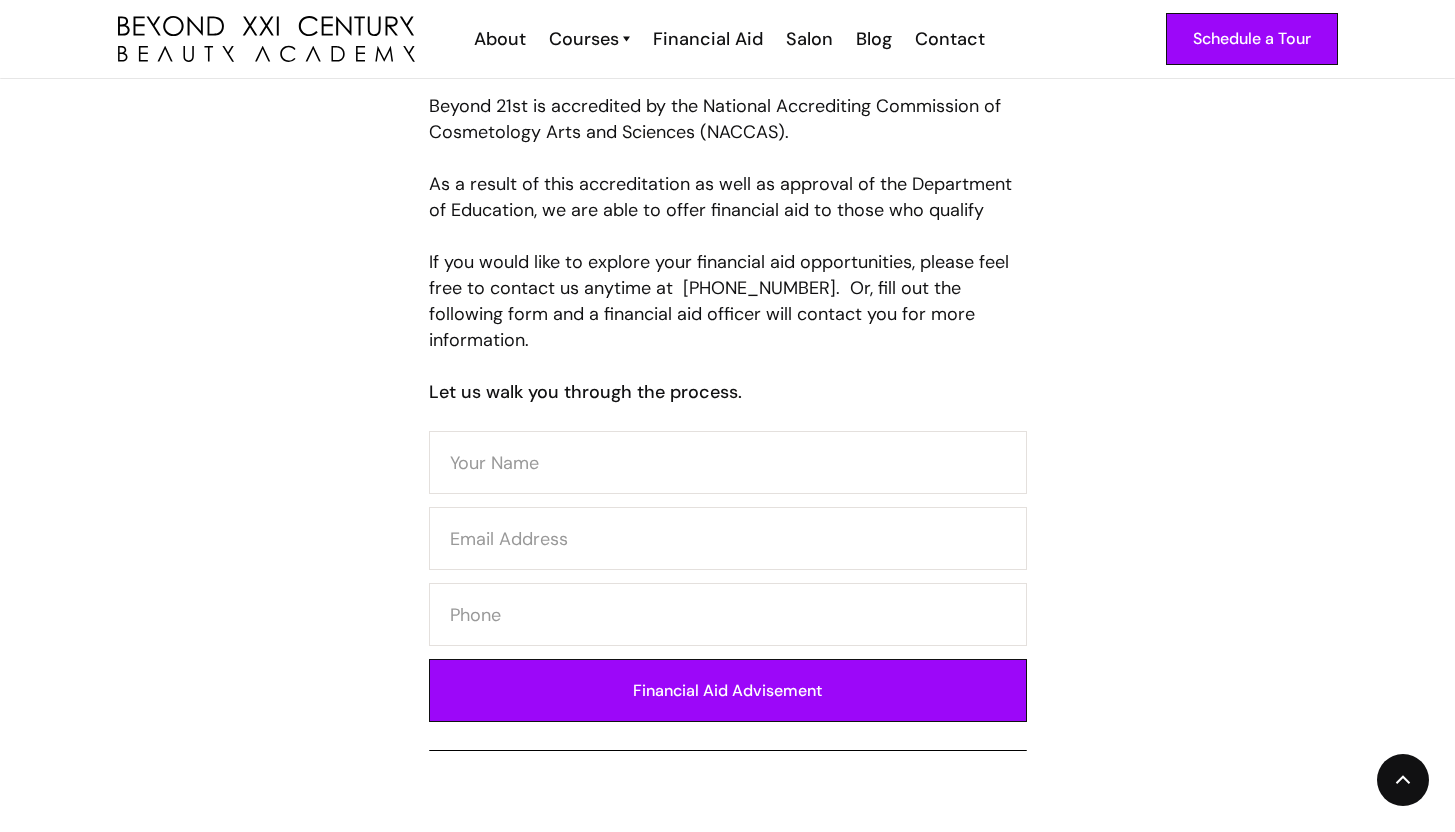 click on "Peroxide + Purple Experienced. Accredited.  Beyond 21st is accredited by the National Accrediting Commission of Cosmetology Arts and Sciences (NACCAS).    As a result of this accreditation as well as approval of the Department of Education, we are able to offer financial aid to those who qualify If you would like to explore your financial aid opportunities, please feel free to contact us anytime at  (562) 404-6193.  Or, fill out the following form and a financial aid officer will contact you for more information. Let us walk you through the process.  Financial Aid Advisement Thank you! Your submission has been received! Oops! Something went wrong while submitting the form." at bounding box center [728, 298] 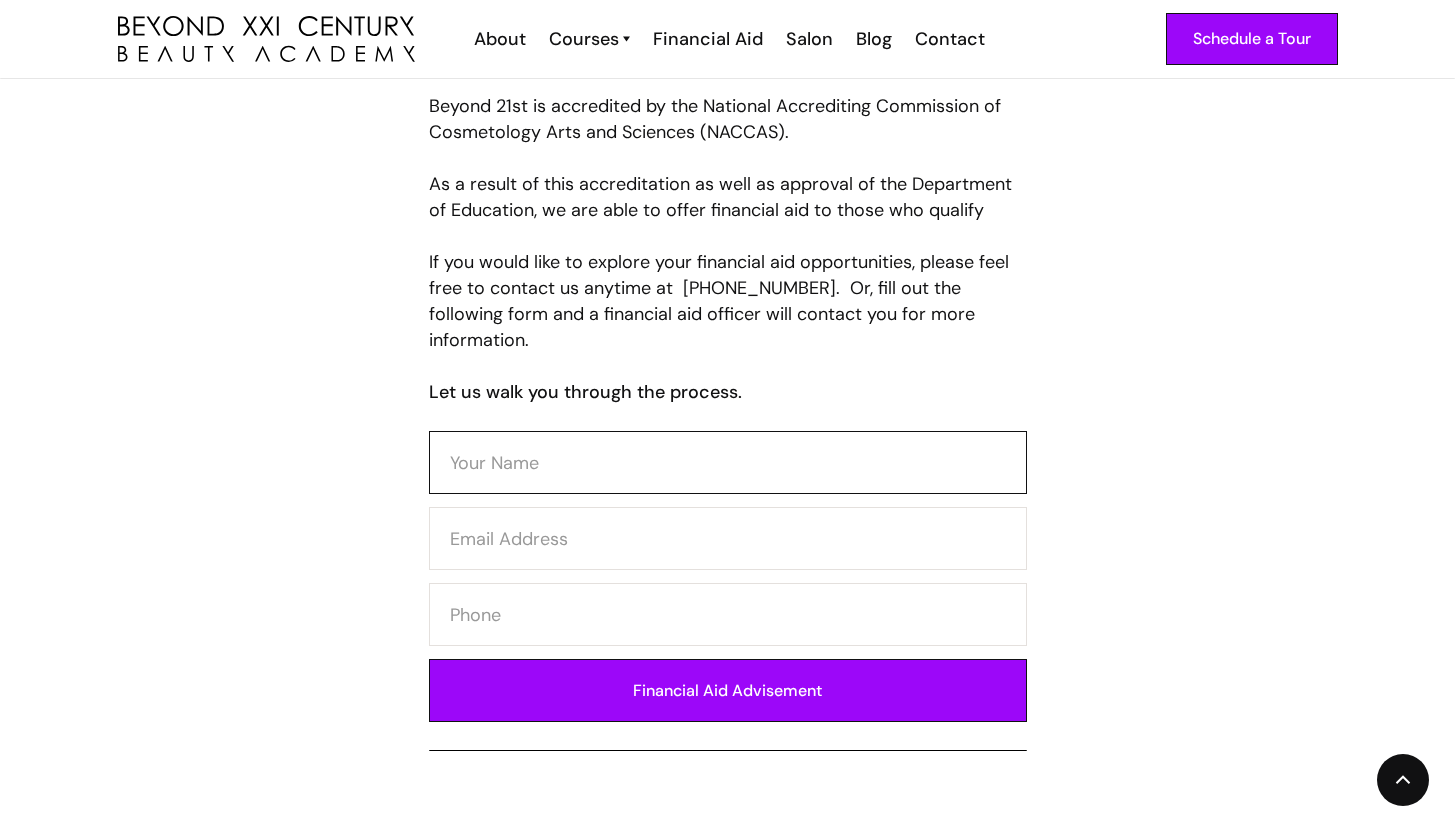 click at bounding box center (728, 462) 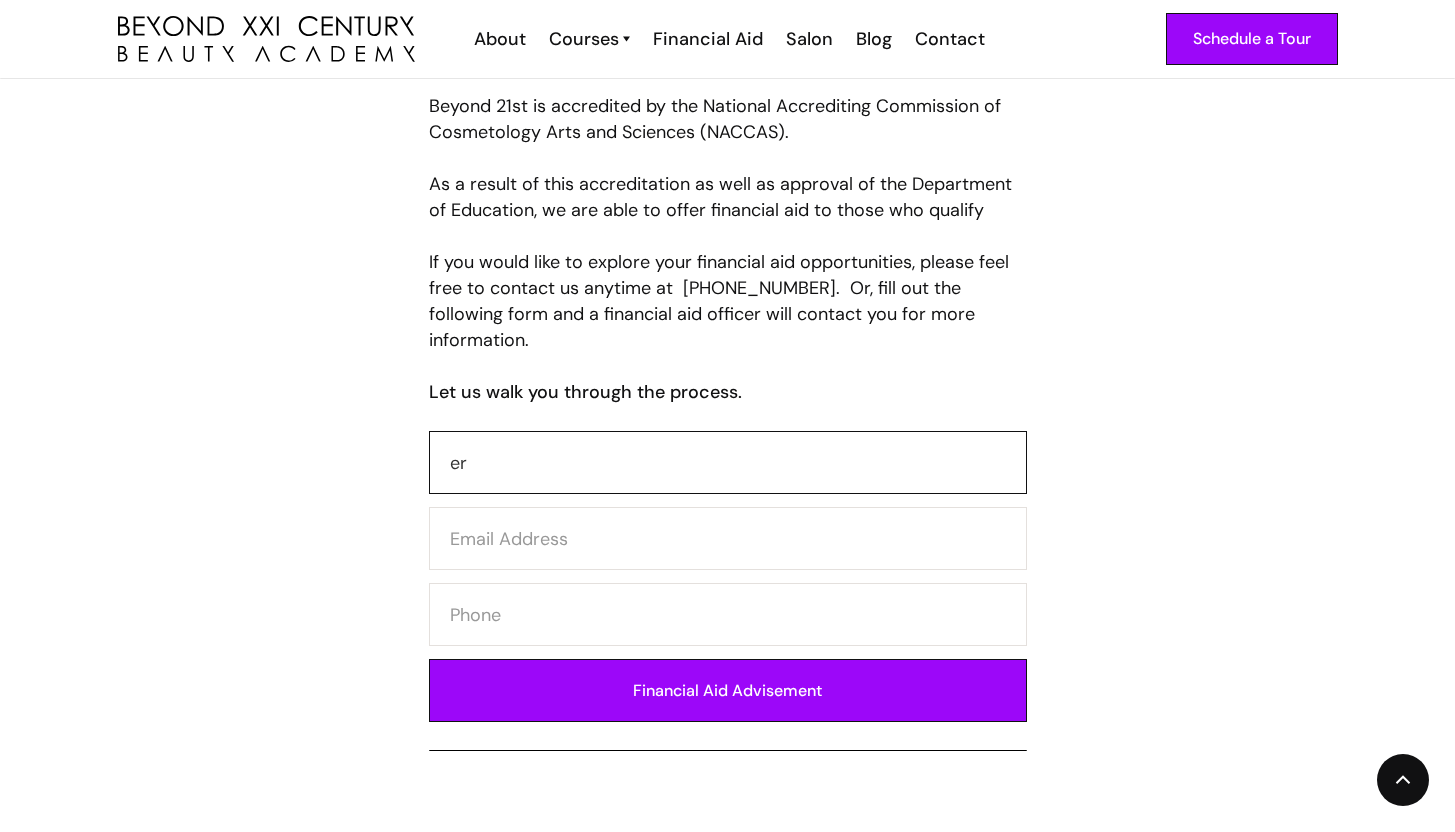 type on "e" 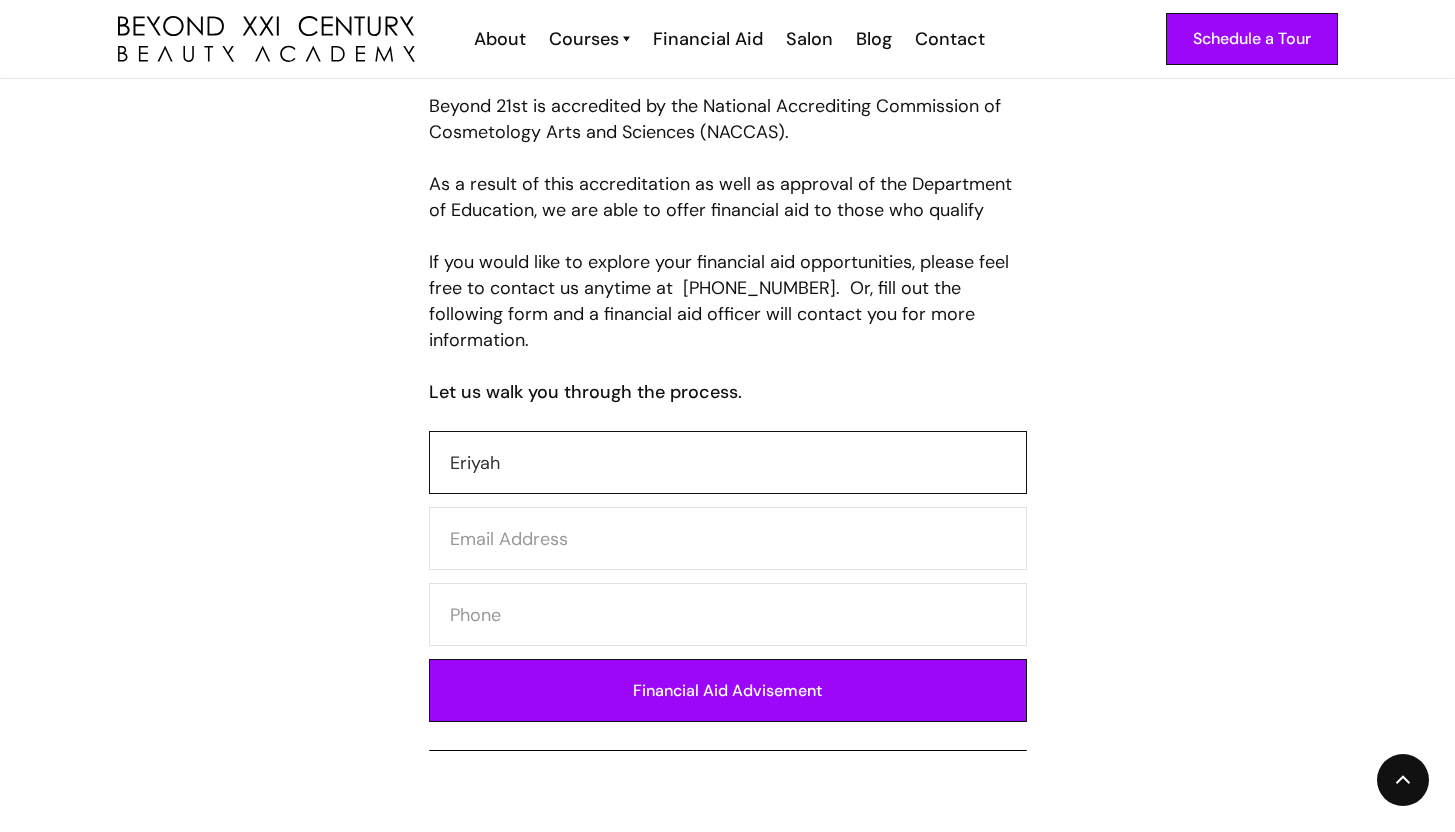 type on "Eriyah" 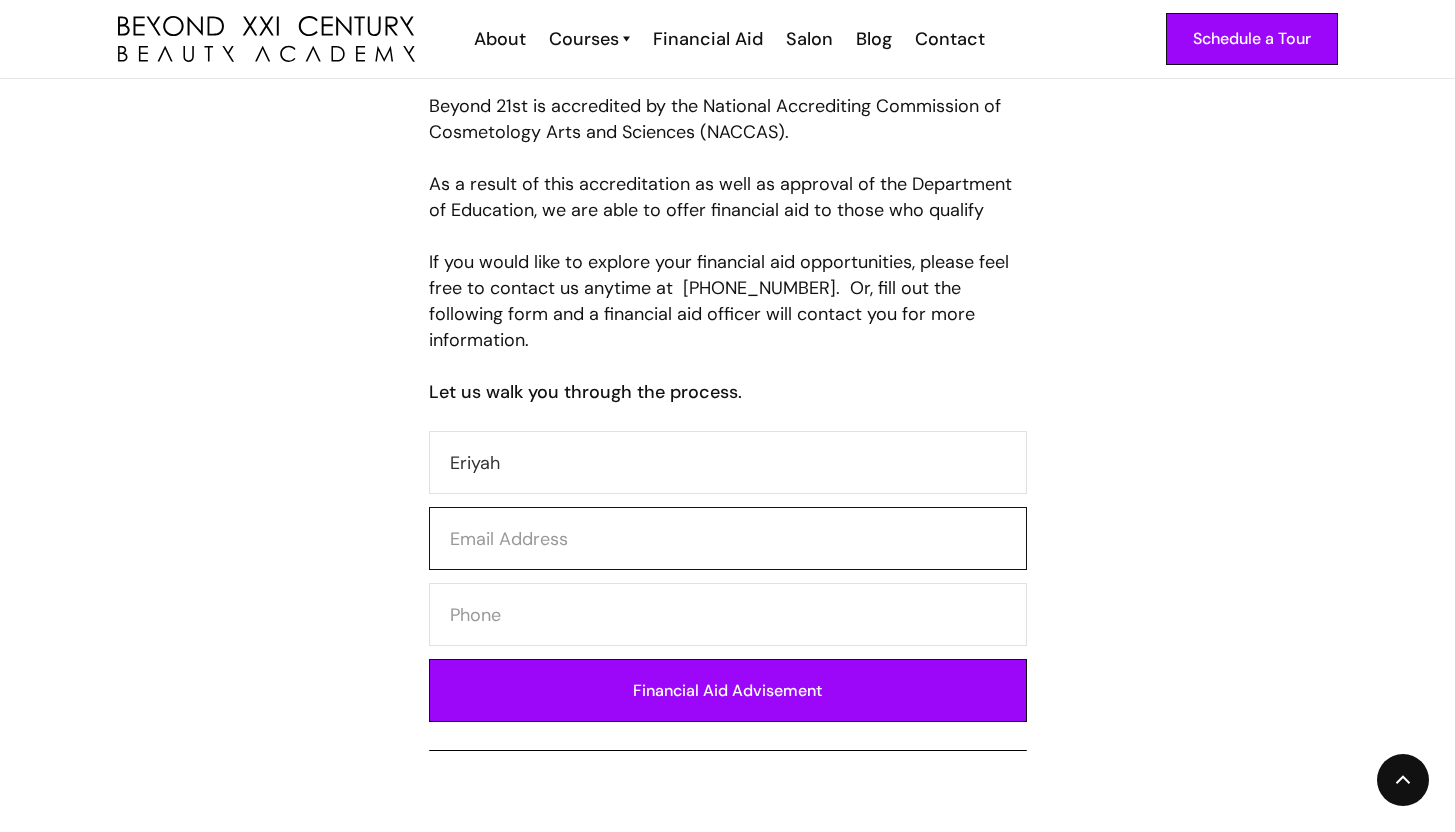 click at bounding box center [728, 538] 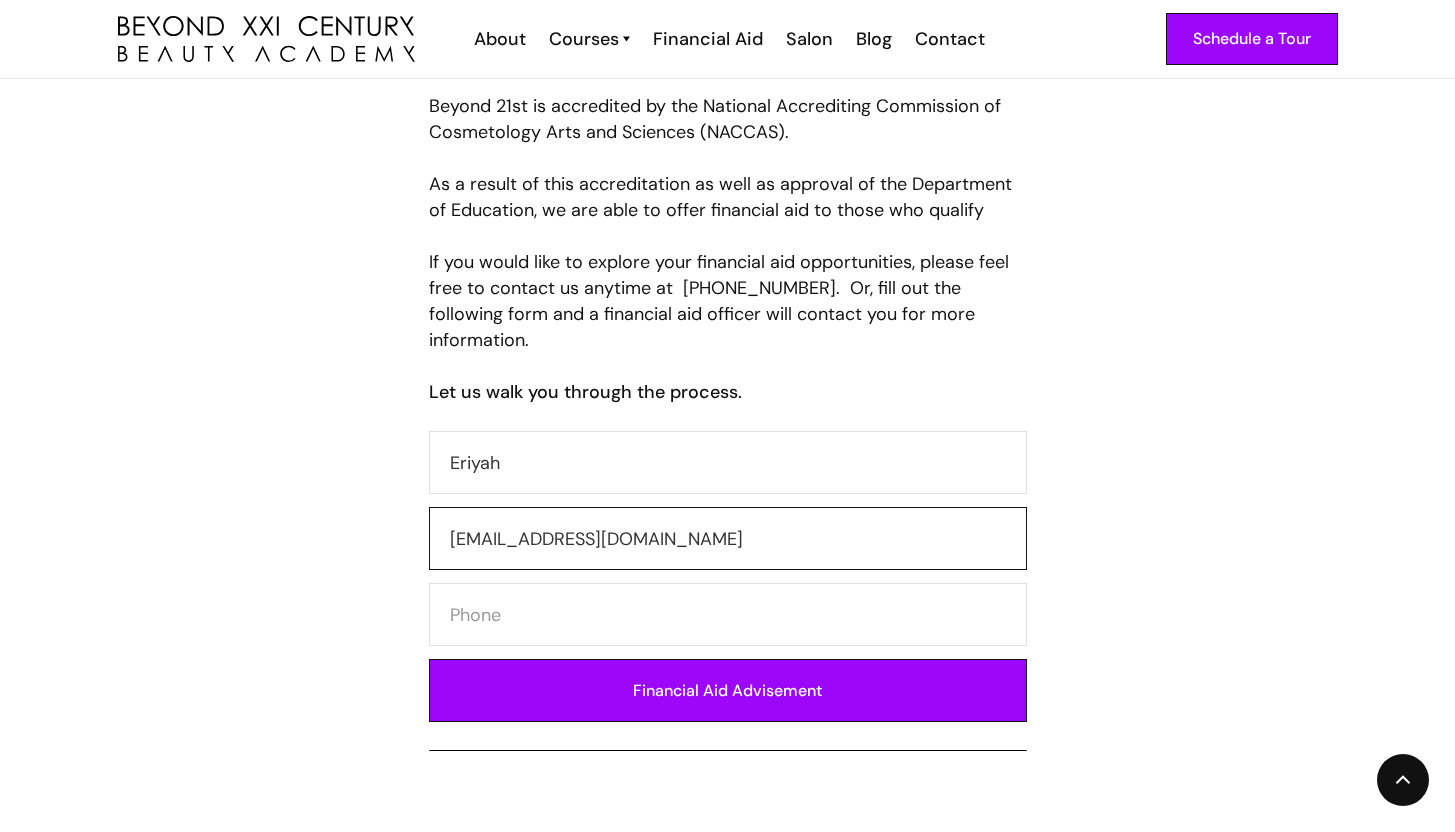 type on "kendaja2001@icloud.com" 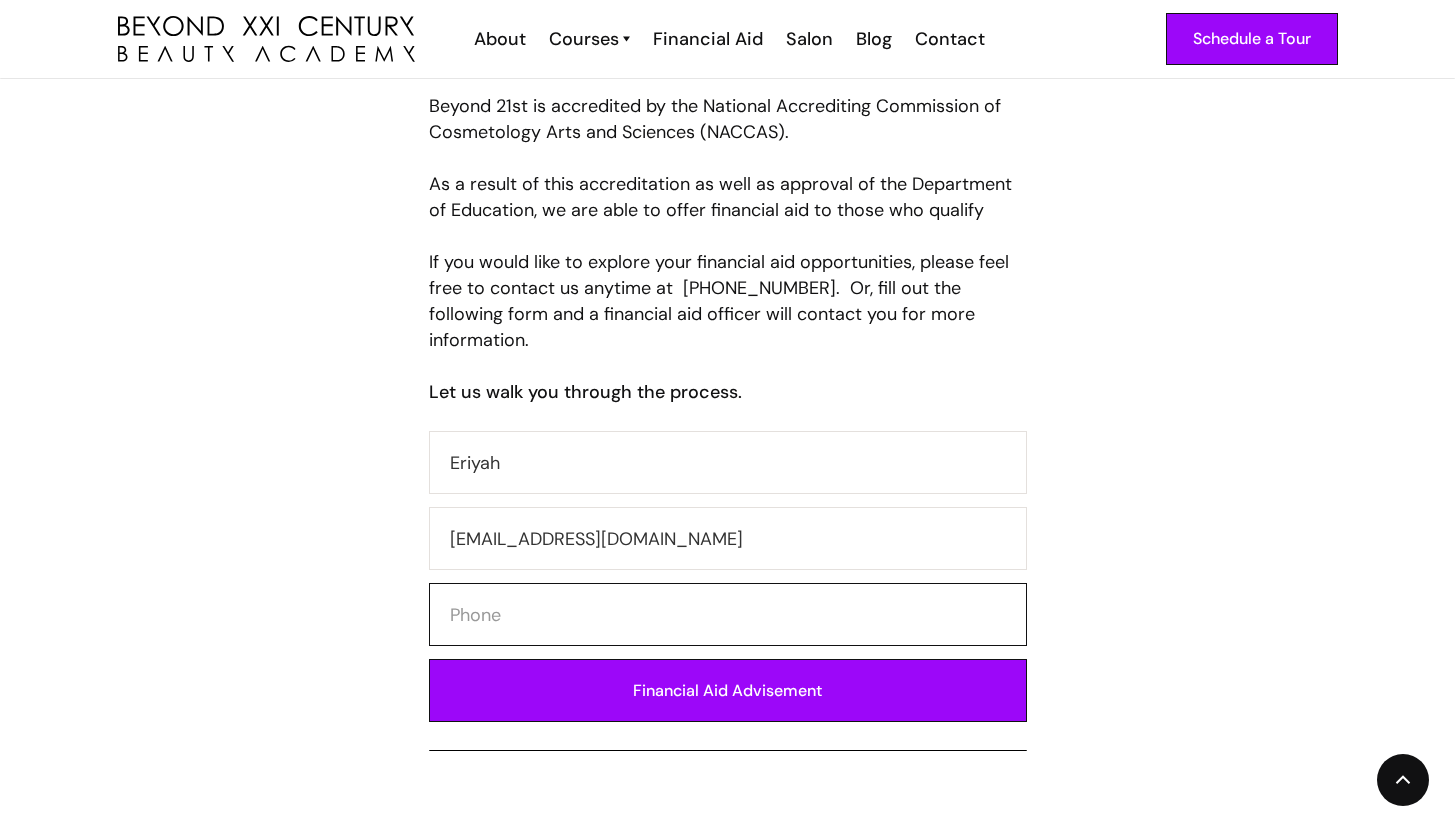 click at bounding box center [728, 614] 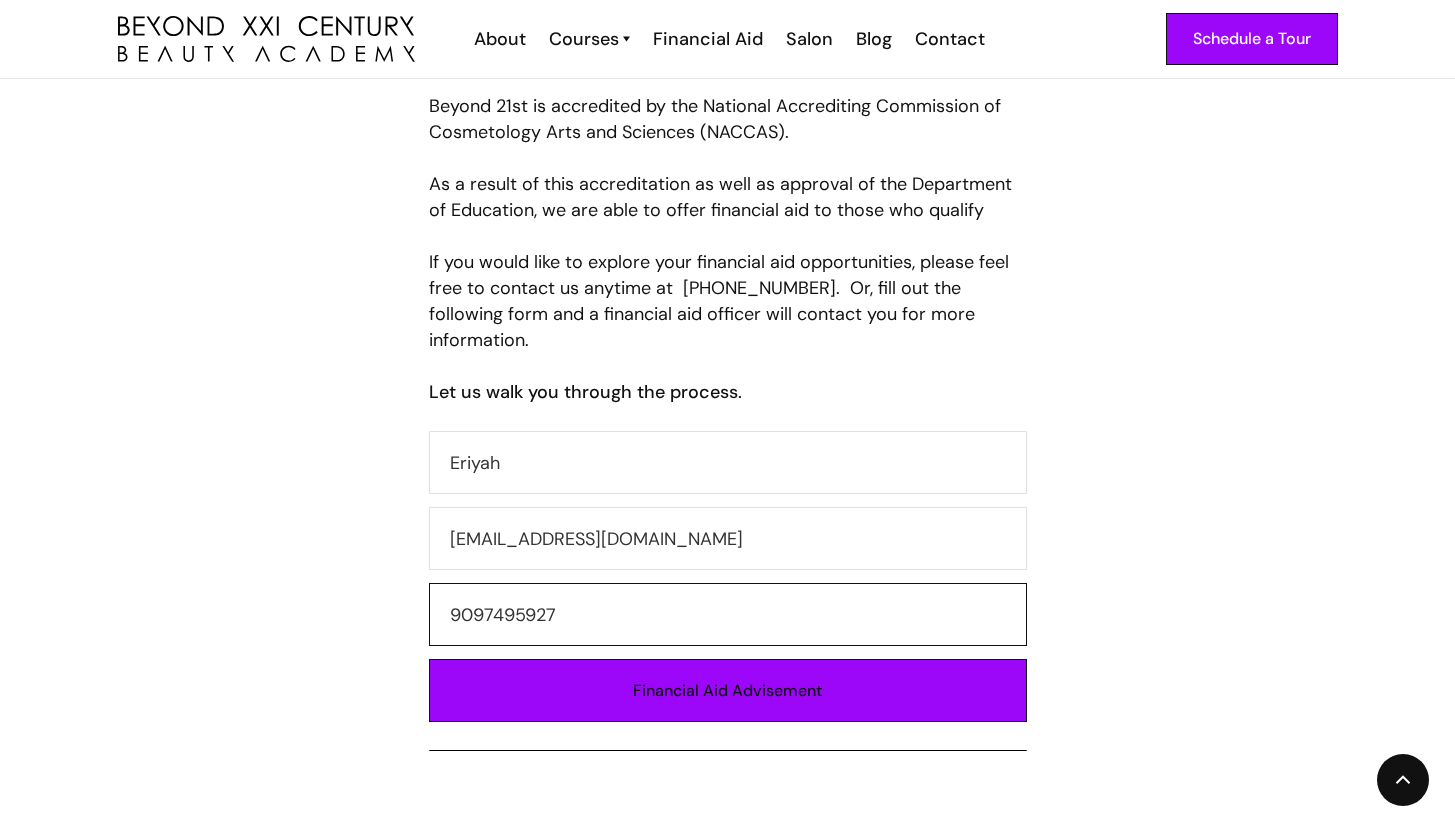 type on "9097495927" 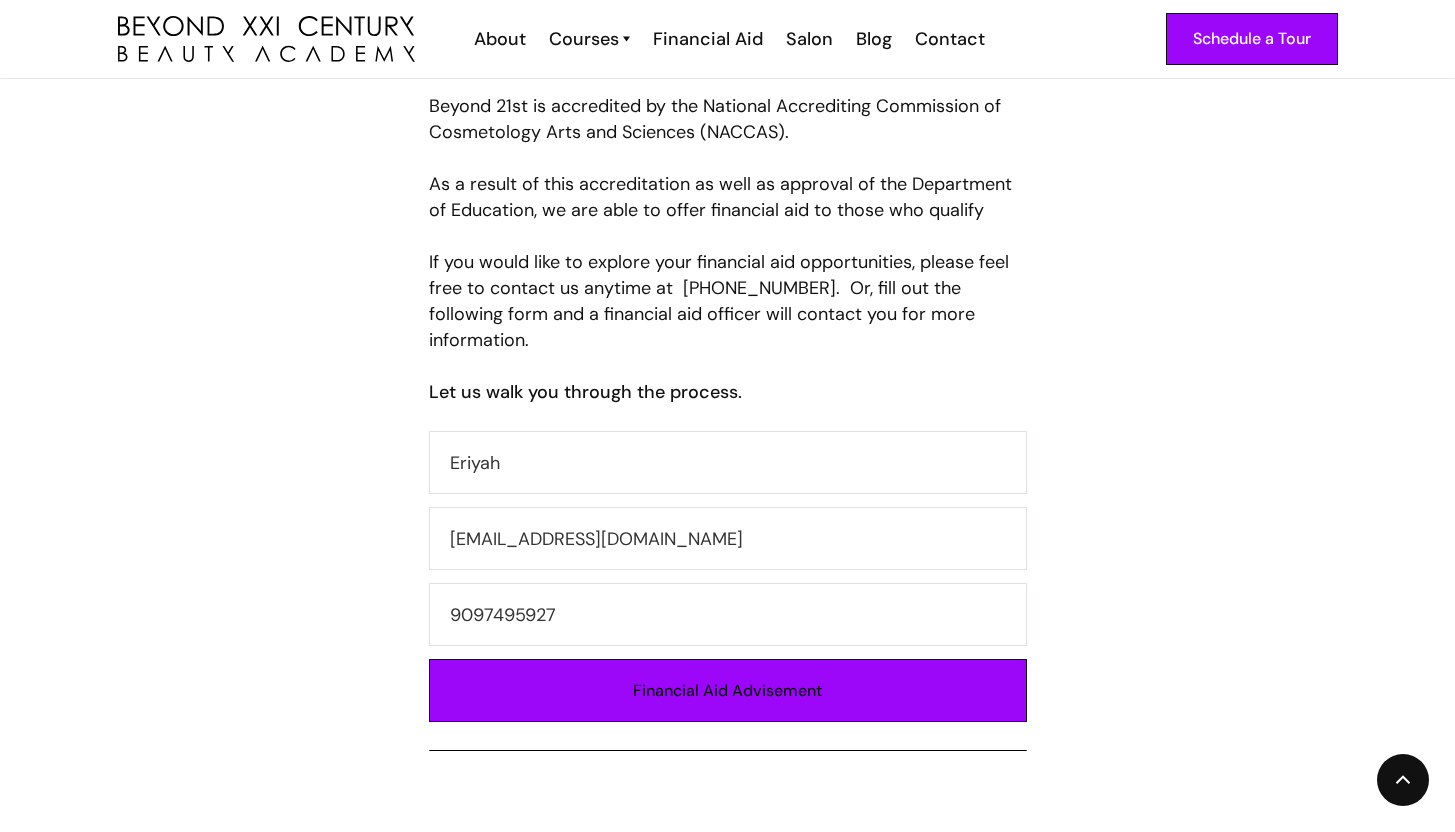 click on "Financial Aid Advisement" at bounding box center [728, 690] 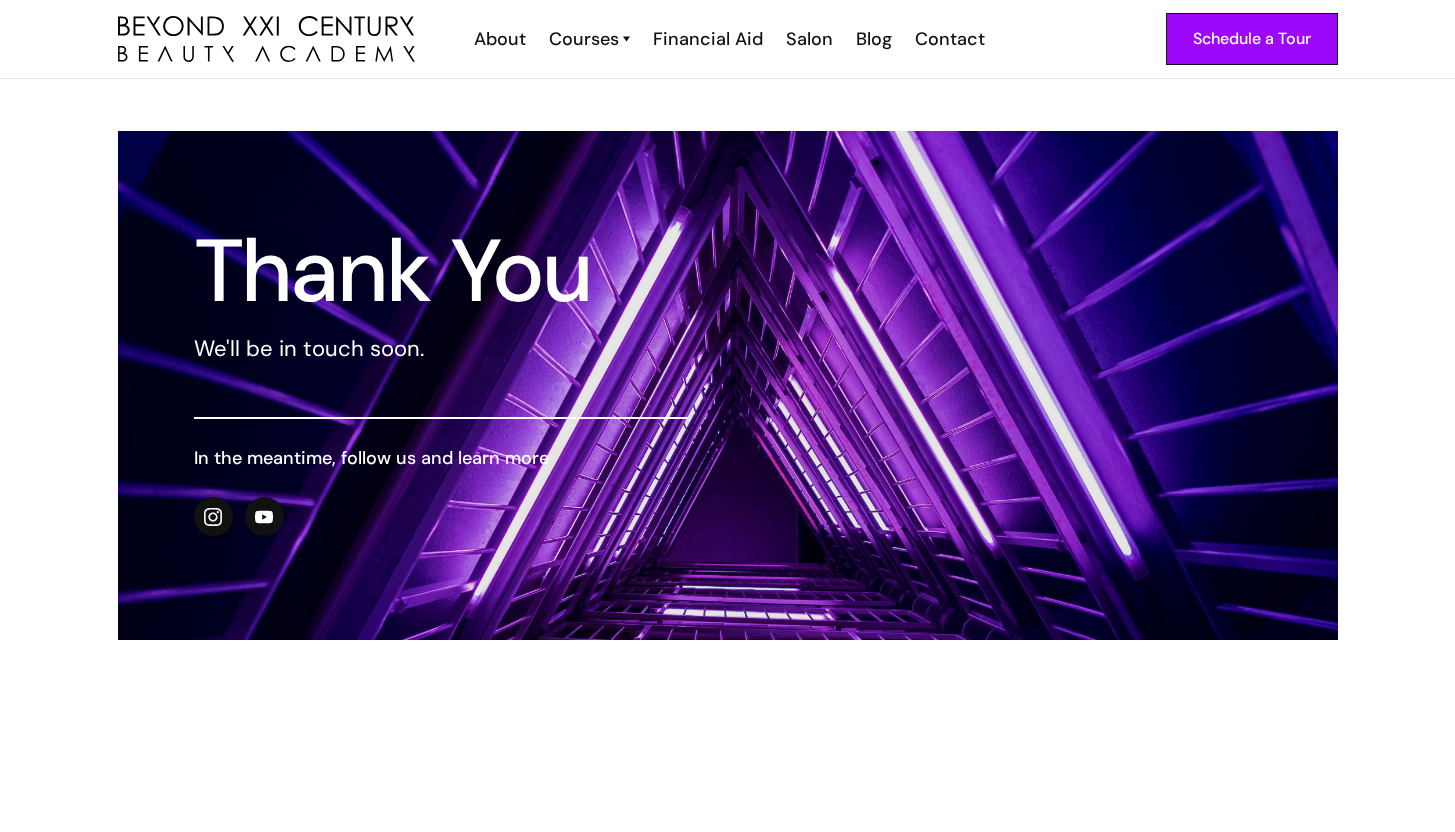 scroll, scrollTop: 0, scrollLeft: 0, axis: both 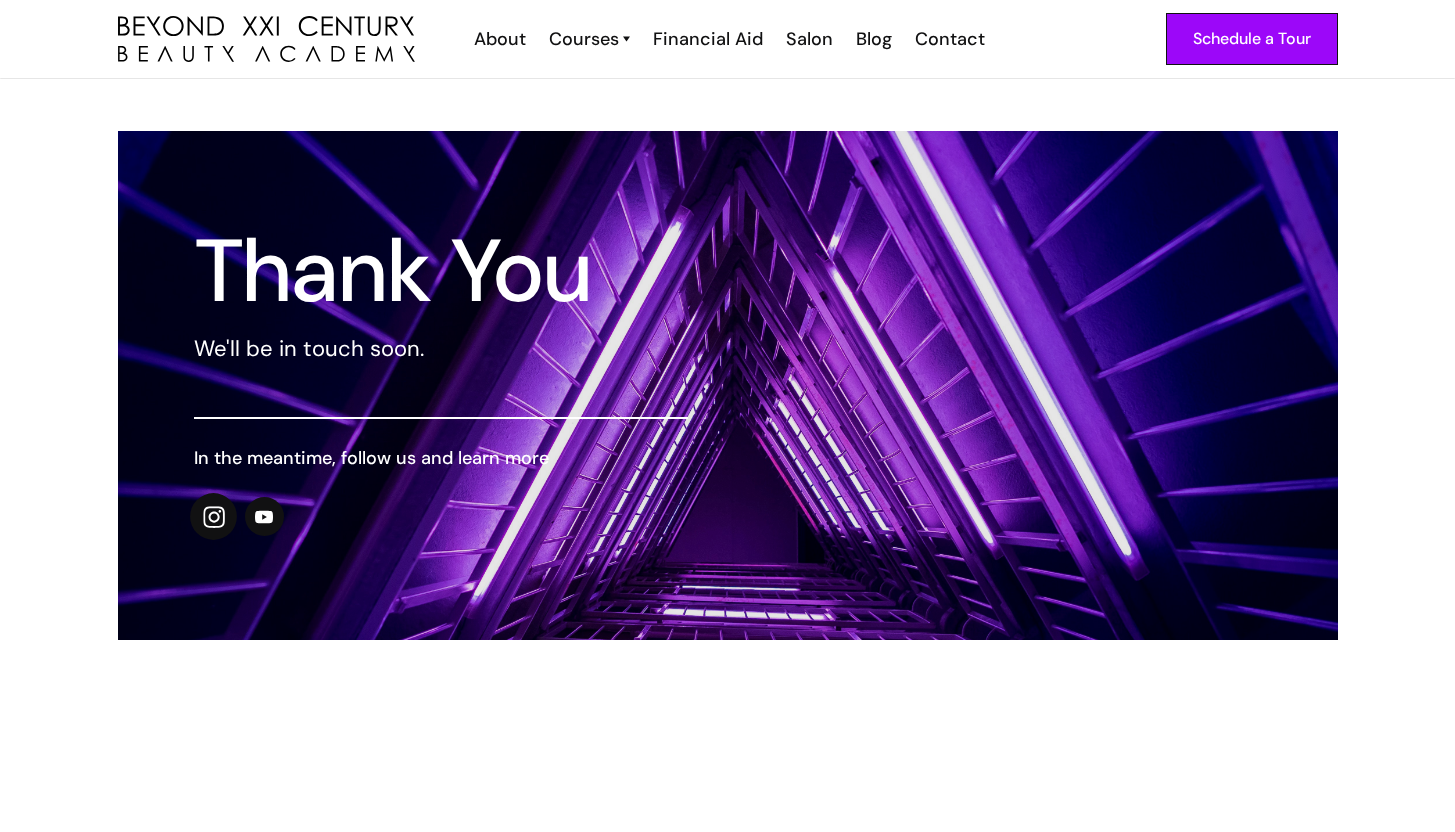 click at bounding box center [213, 516] 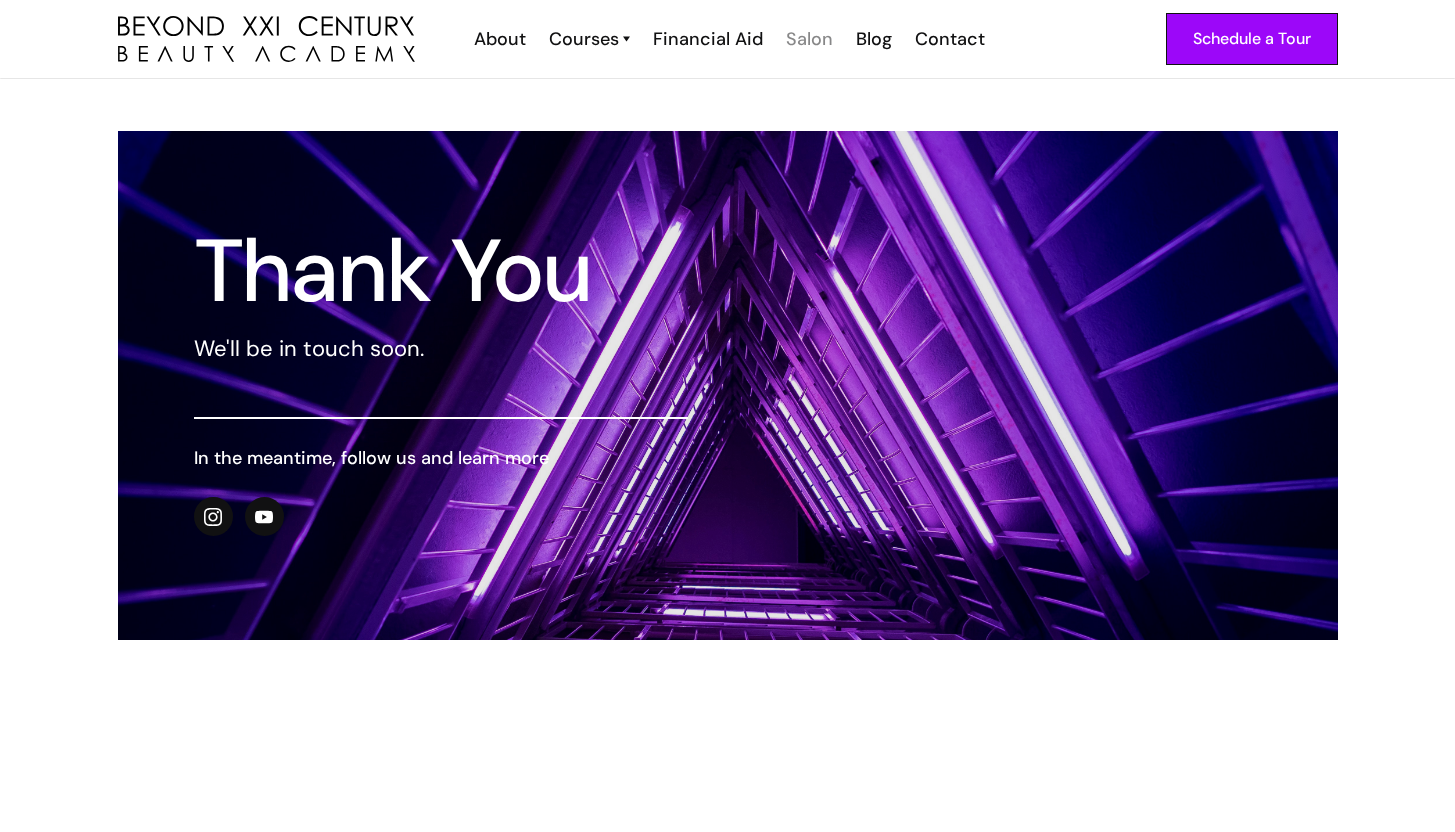 click on "Salon" at bounding box center [809, 39] 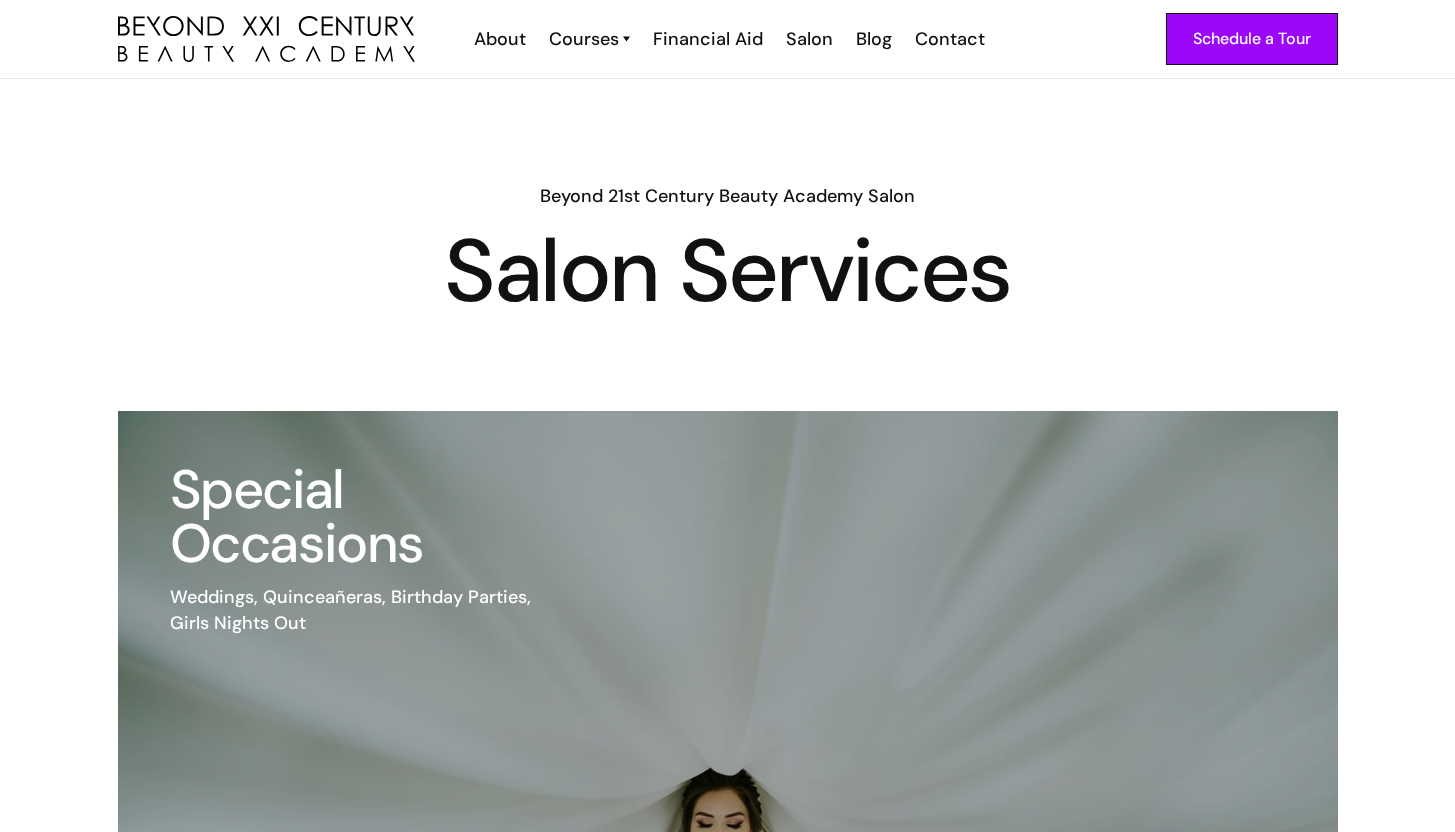 scroll, scrollTop: 0, scrollLeft: 0, axis: both 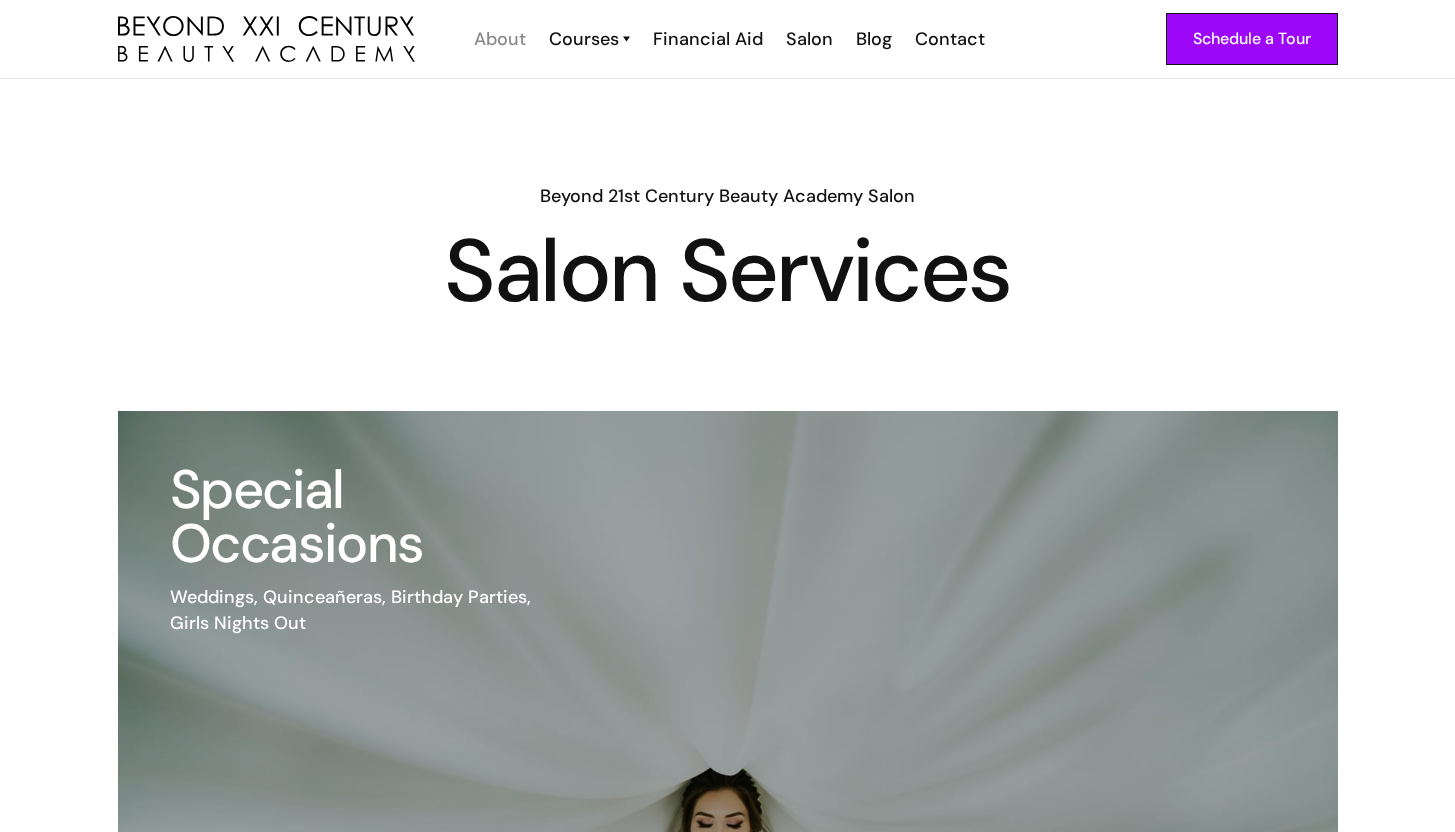 click on "About" at bounding box center [500, 39] 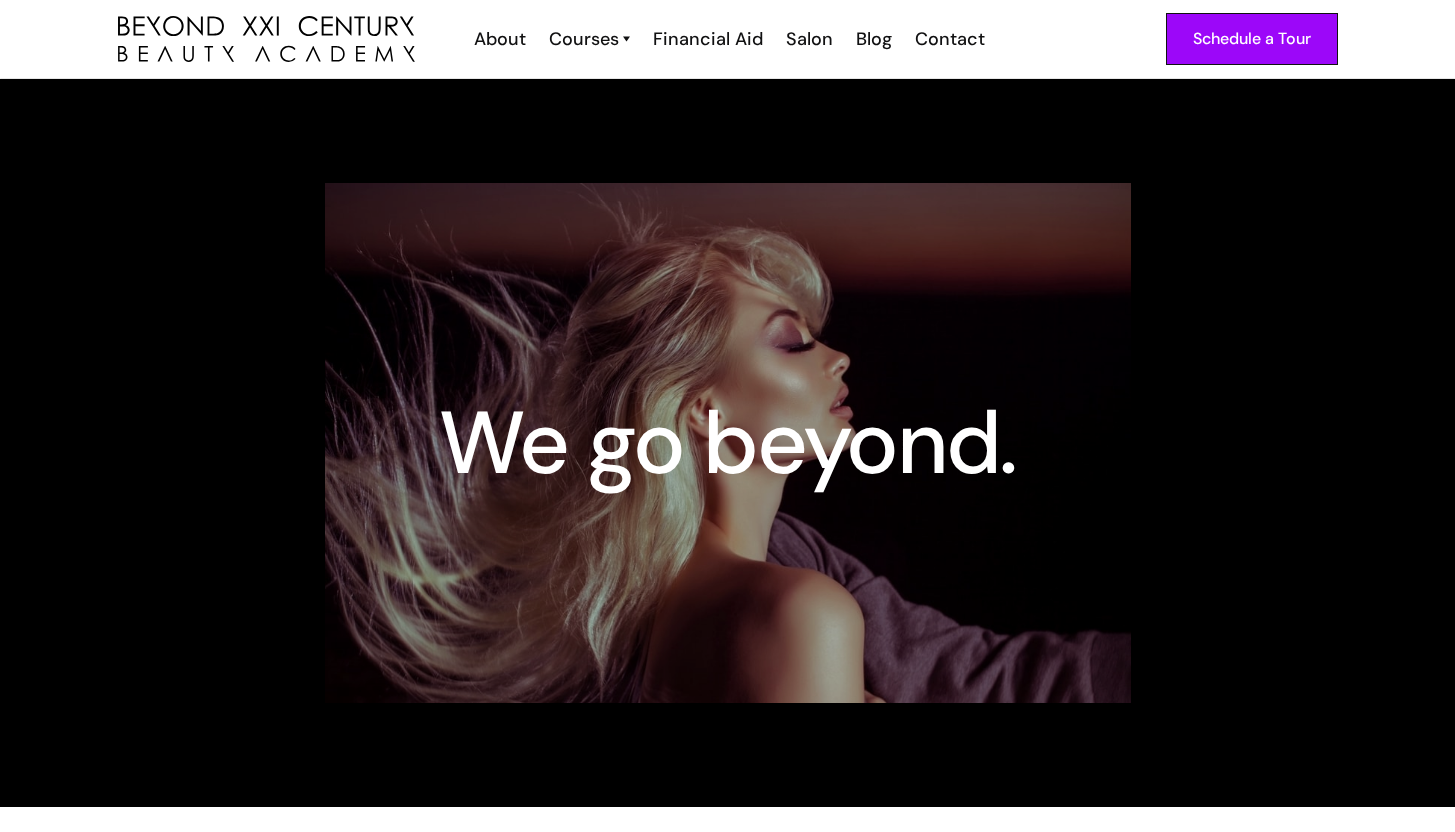 scroll, scrollTop: 0, scrollLeft: 0, axis: both 